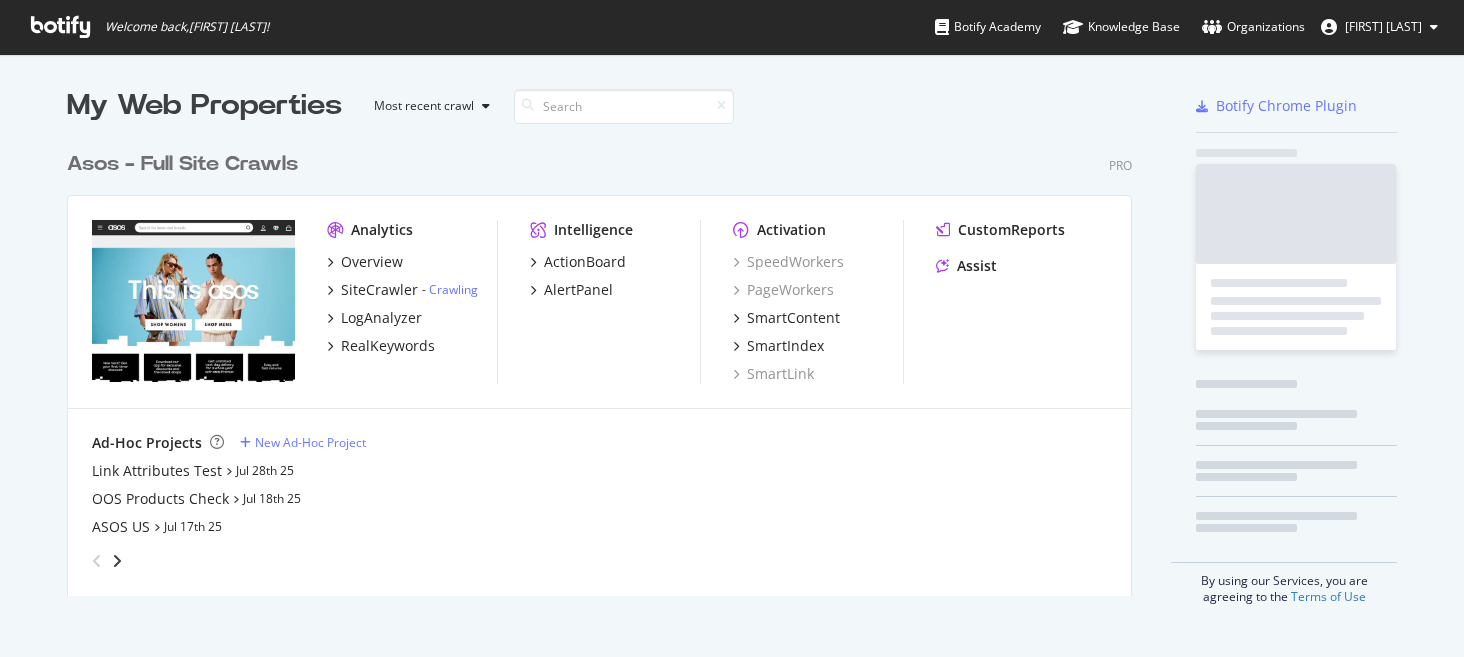 scroll, scrollTop: 0, scrollLeft: 0, axis: both 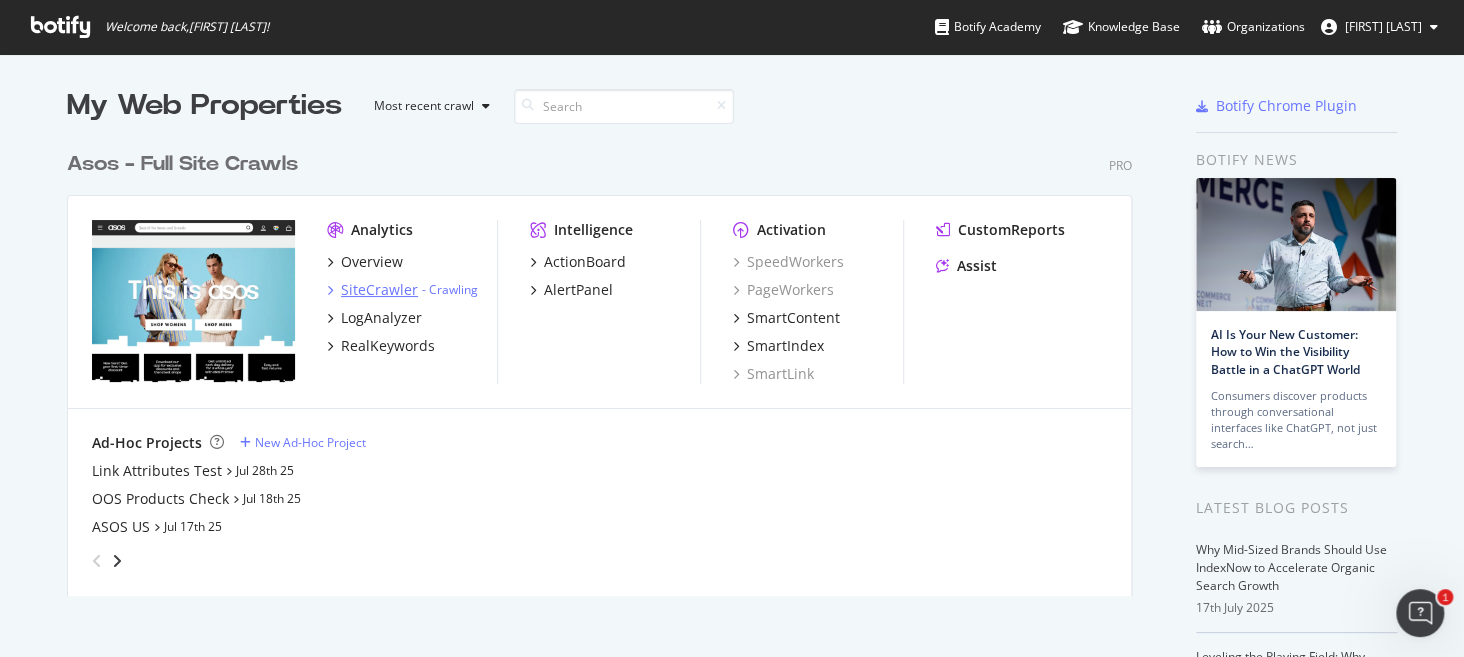 click on "SiteCrawler" at bounding box center [379, 290] 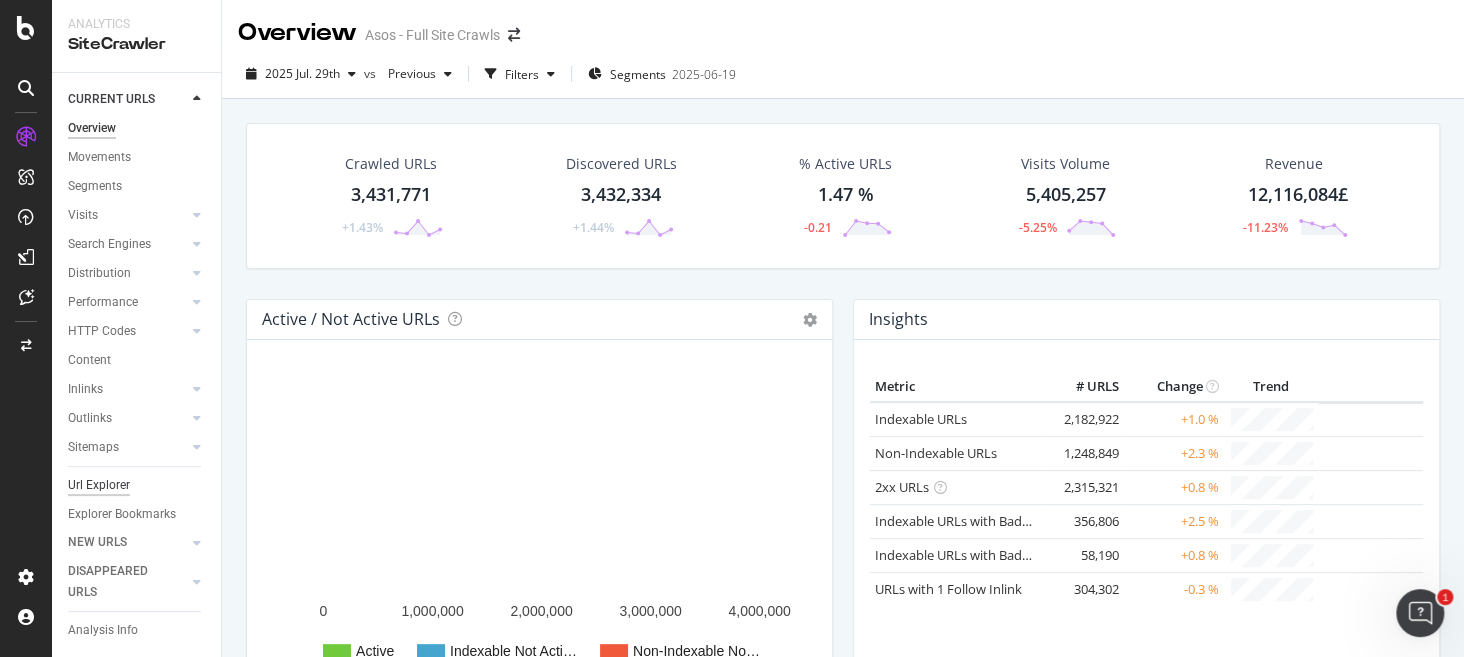 scroll, scrollTop: 34, scrollLeft: 0, axis: vertical 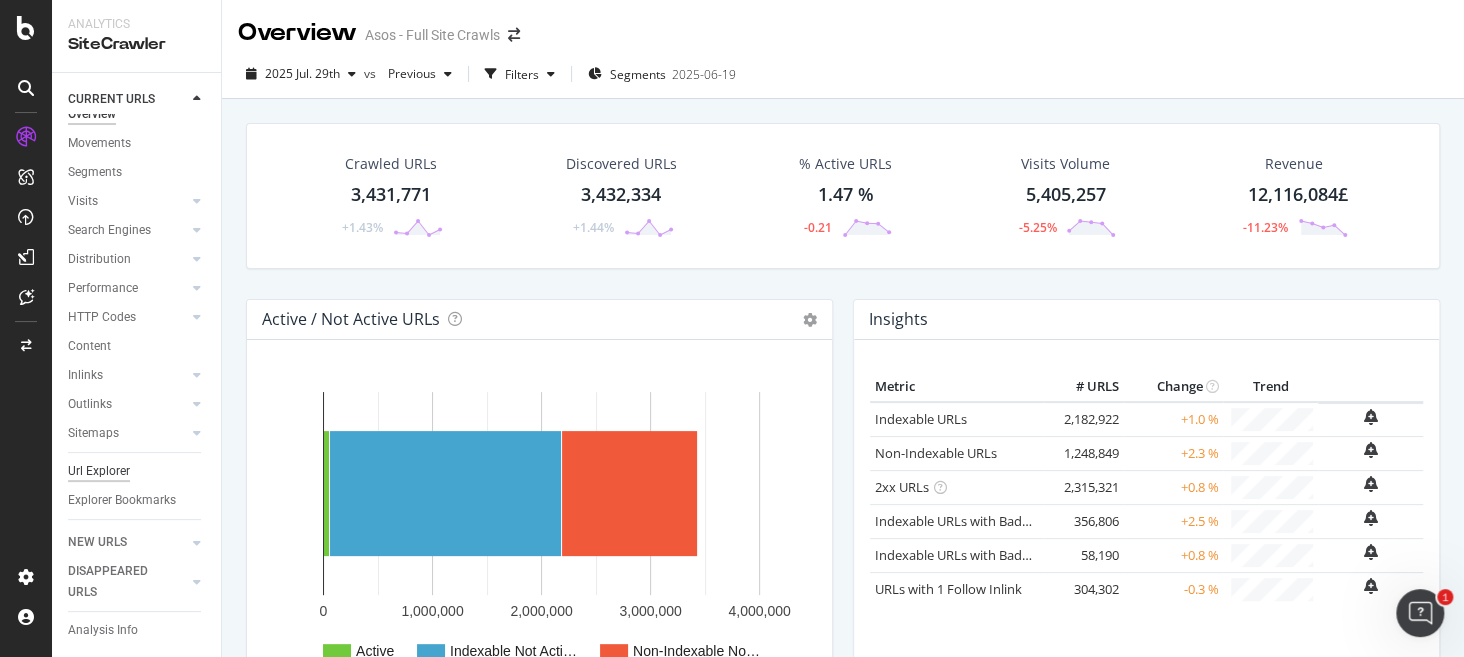 click on "Url Explorer" at bounding box center (99, 471) 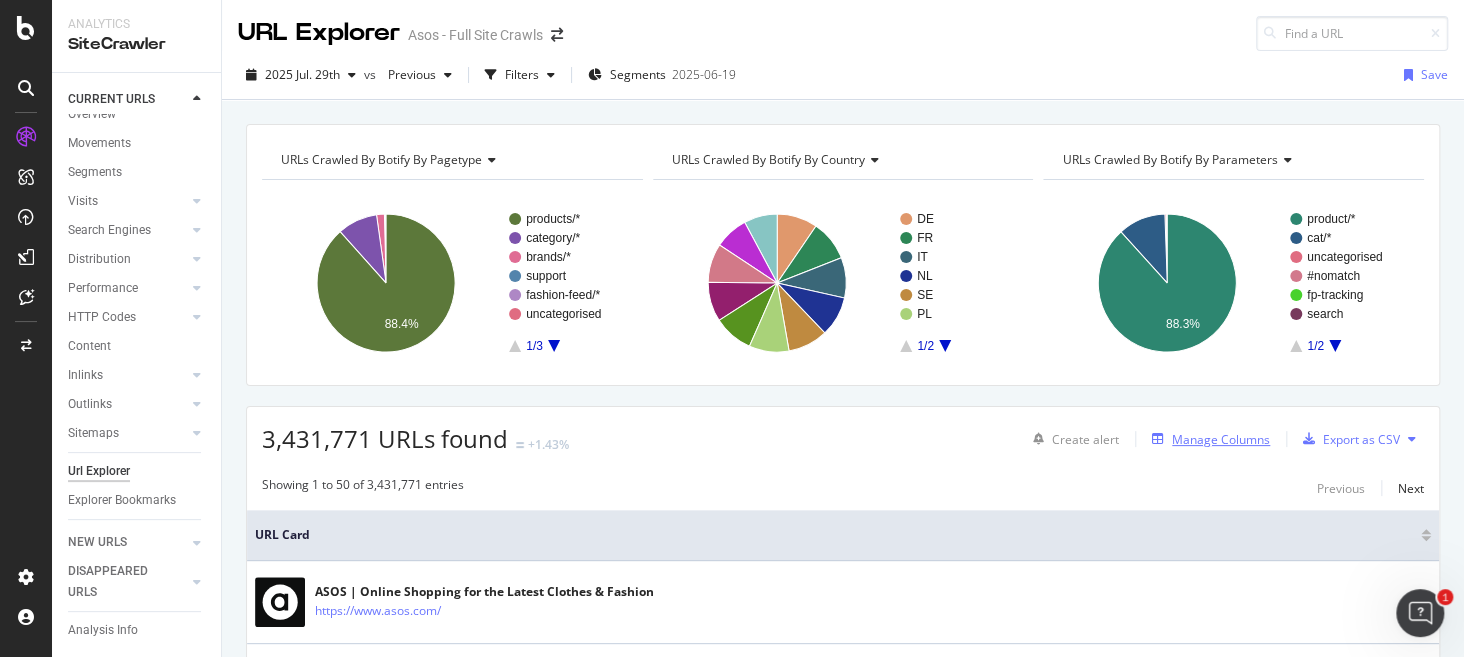 click on "Manage Columns" at bounding box center [1221, 439] 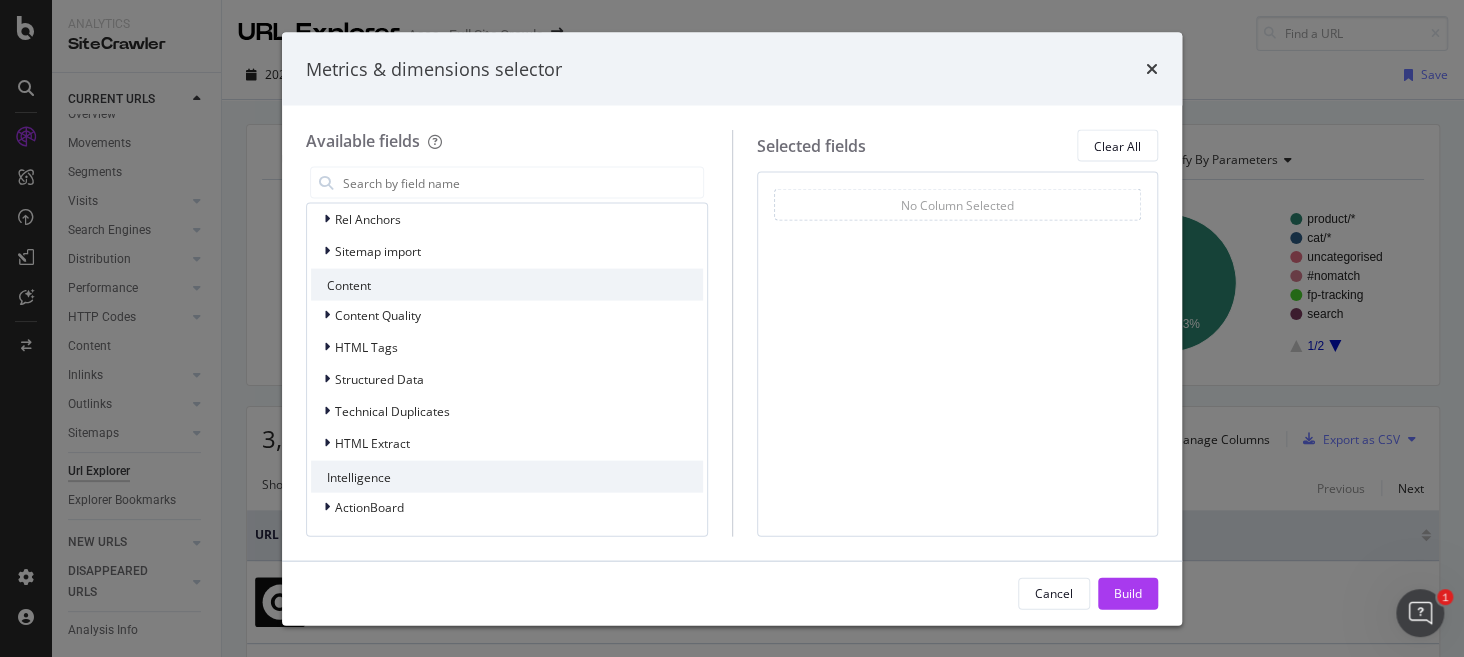 scroll, scrollTop: 605, scrollLeft: 0, axis: vertical 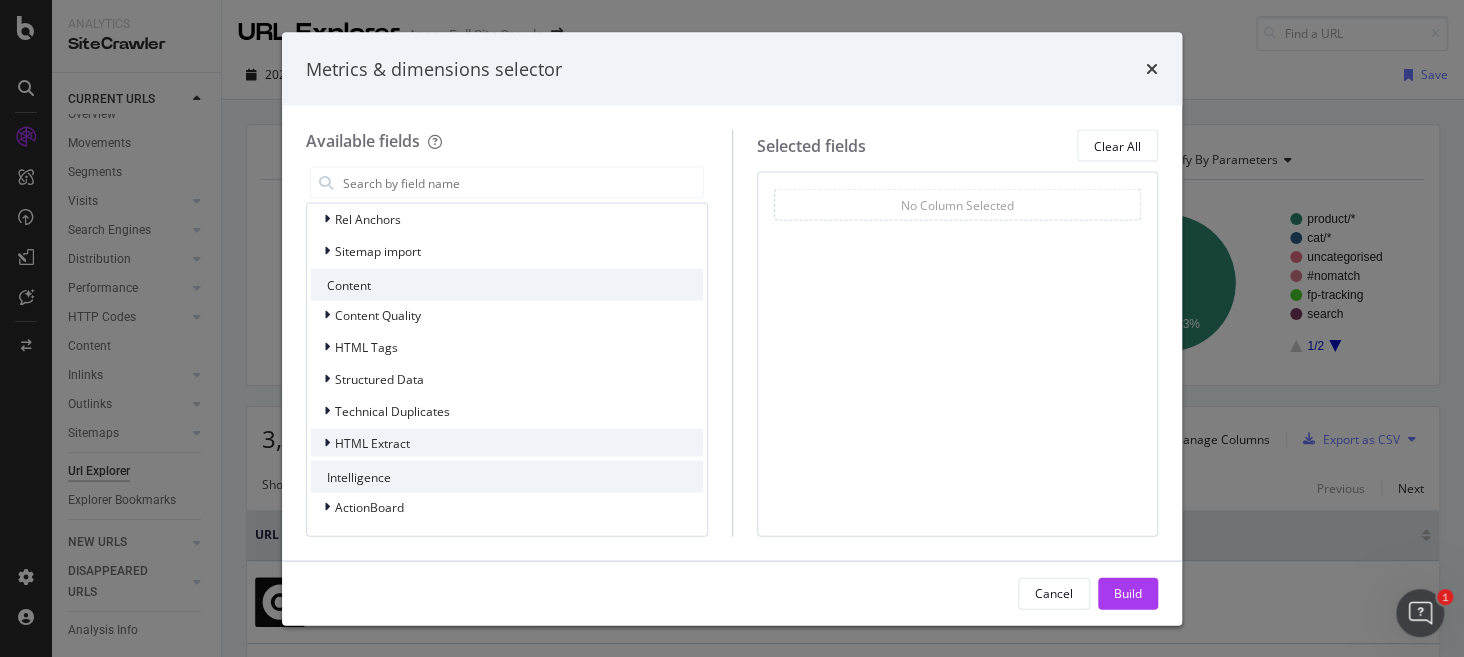 click on "HTML Extract" at bounding box center [507, 443] 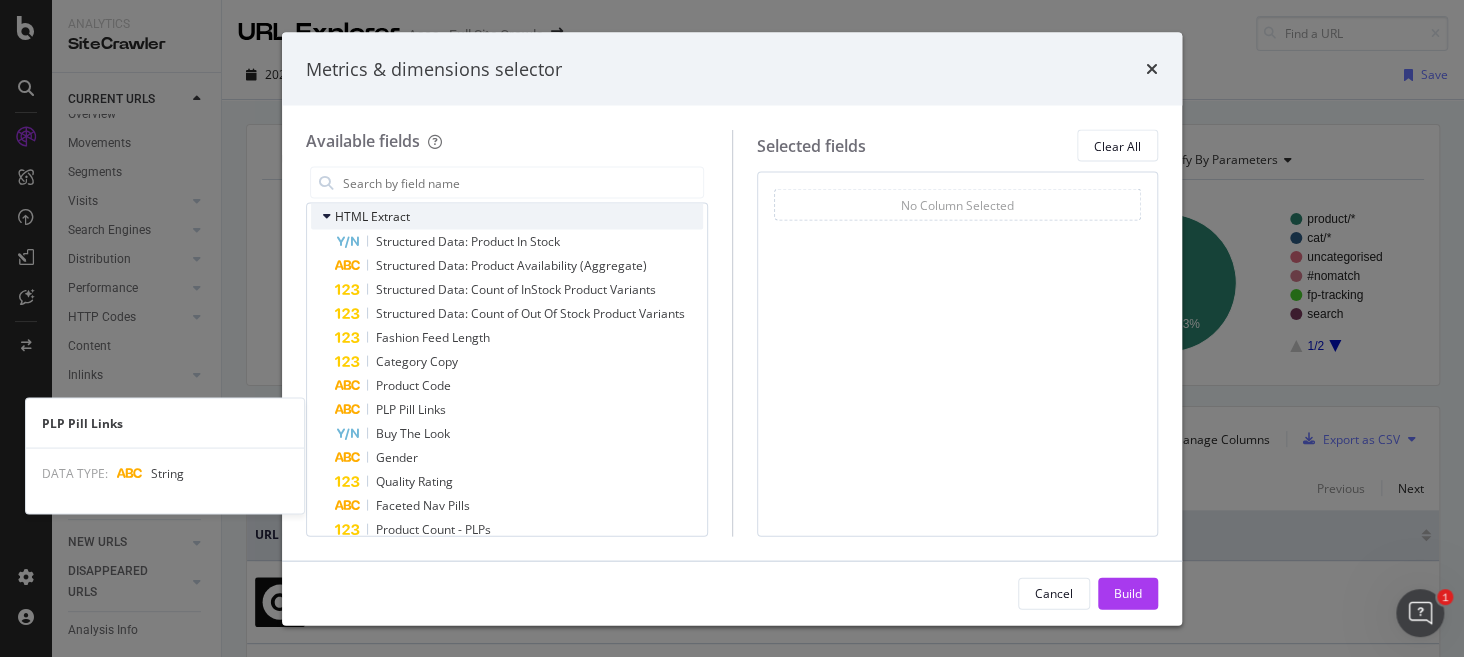 scroll, scrollTop: 832, scrollLeft: 0, axis: vertical 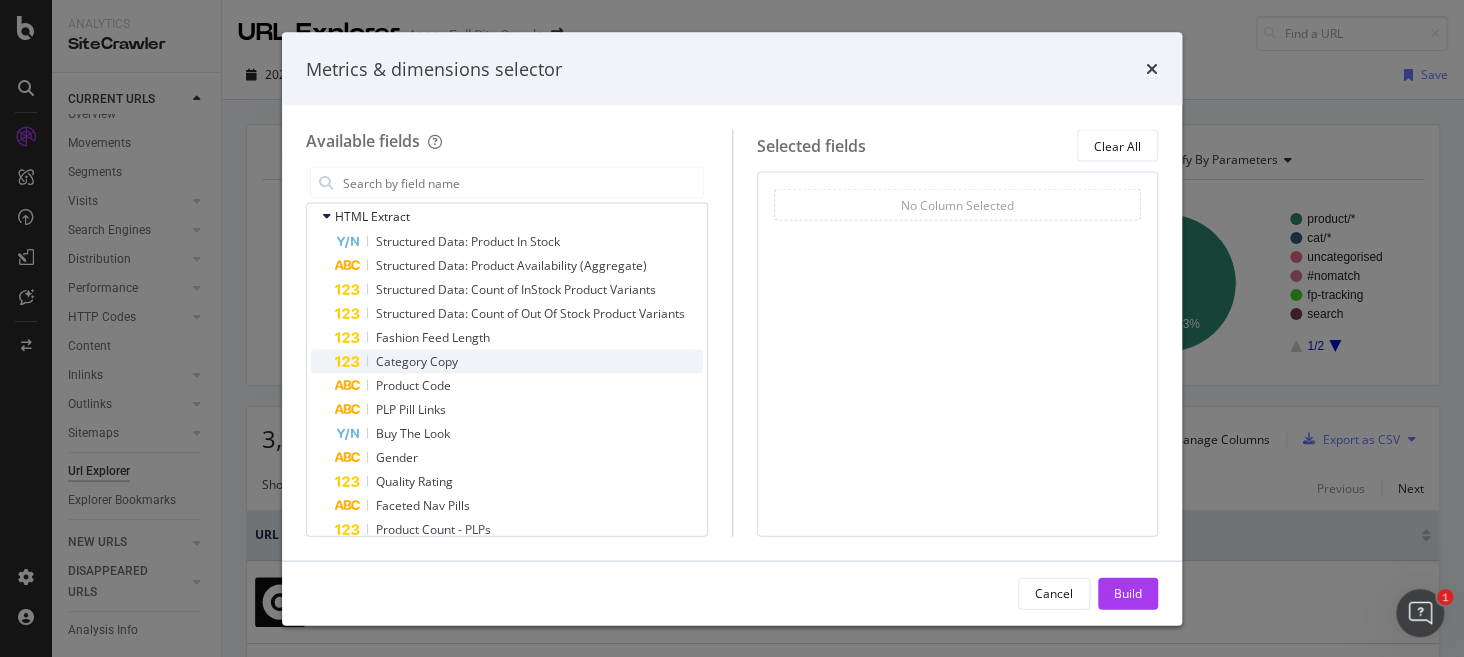 click on "Category Copy" at bounding box center (417, 361) 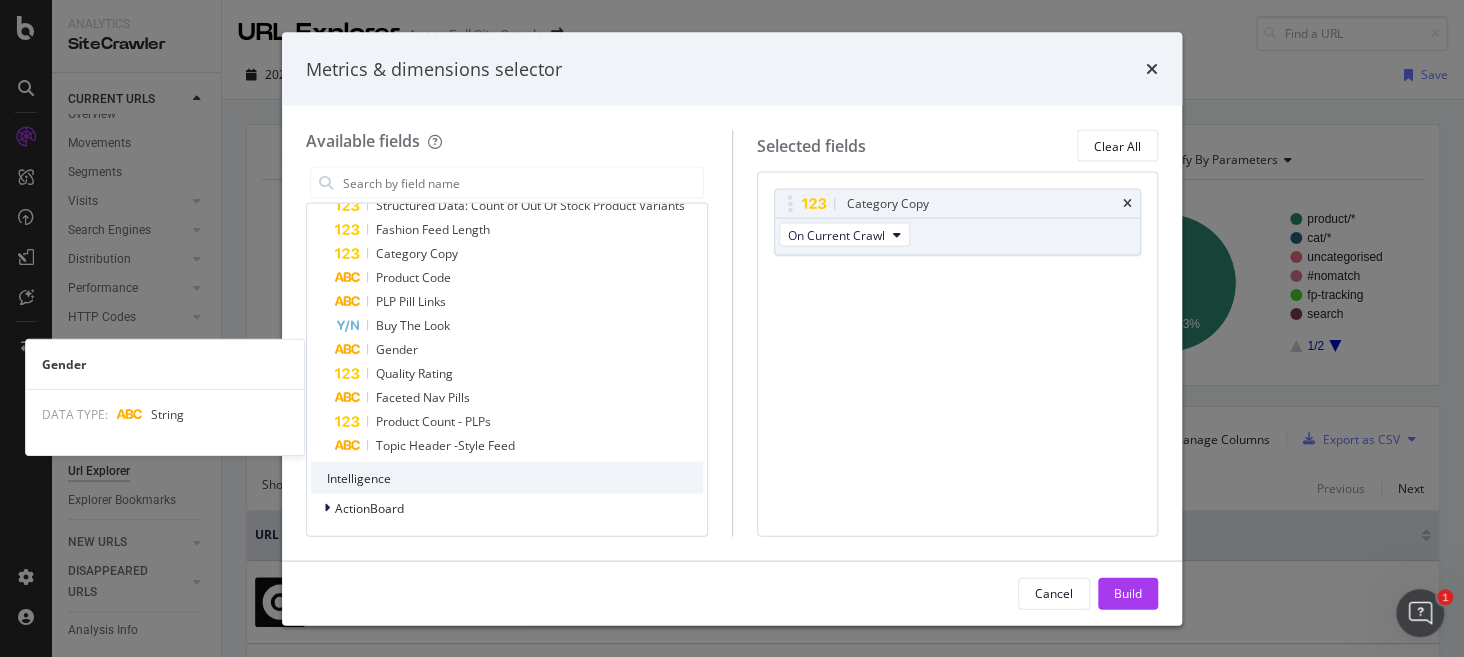 scroll, scrollTop: 940, scrollLeft: 0, axis: vertical 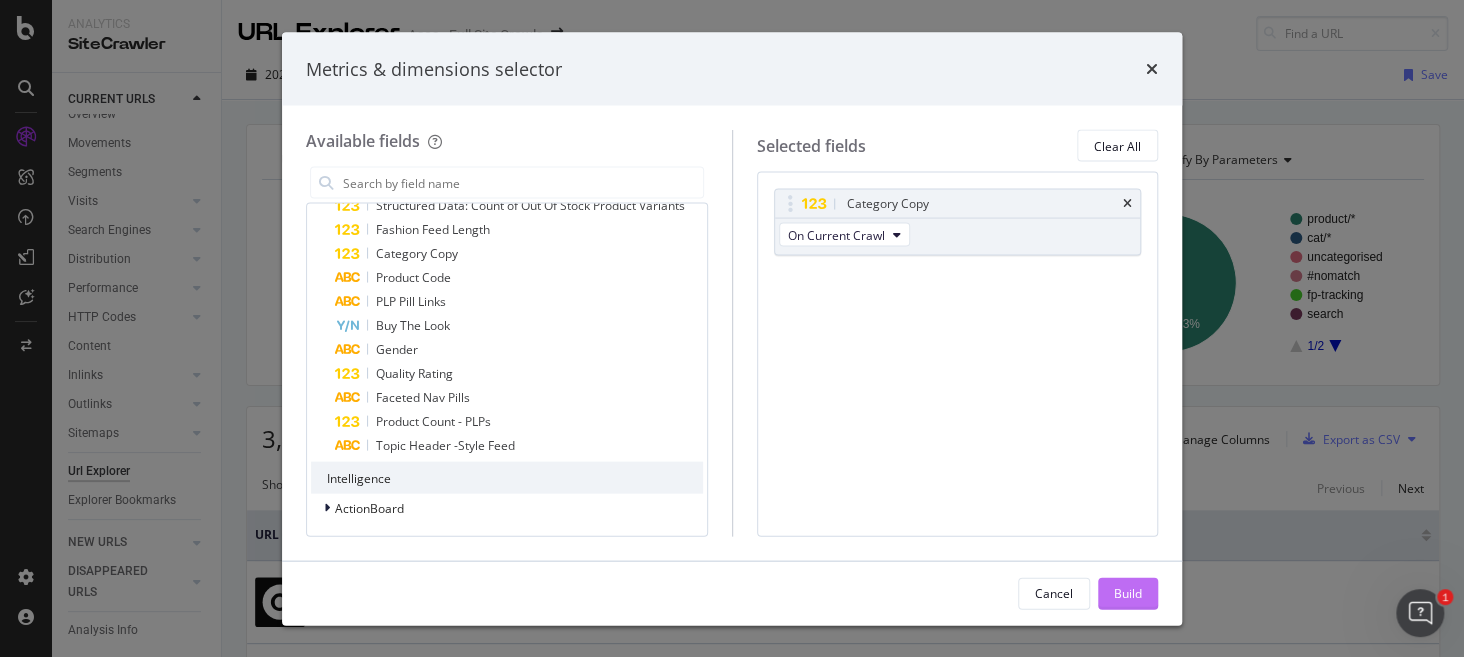 click on "Build" at bounding box center (1128, 592) 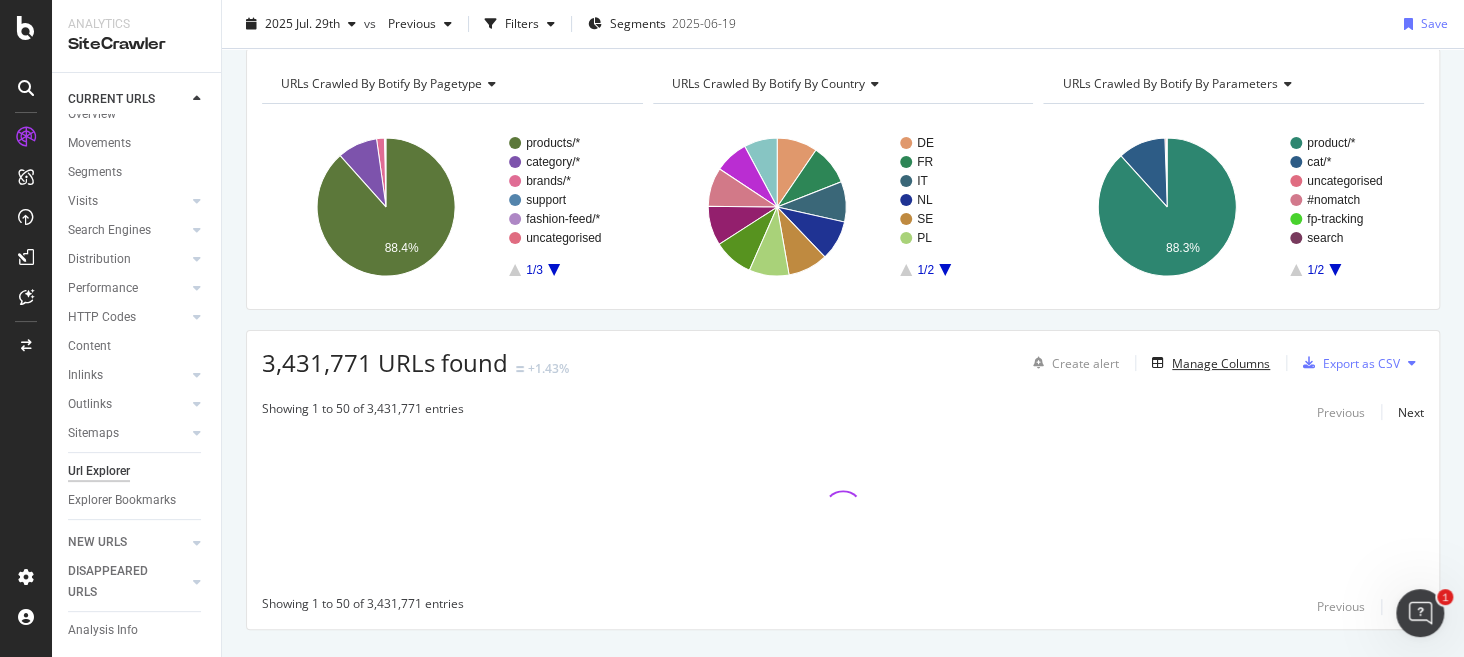 scroll, scrollTop: 117, scrollLeft: 0, axis: vertical 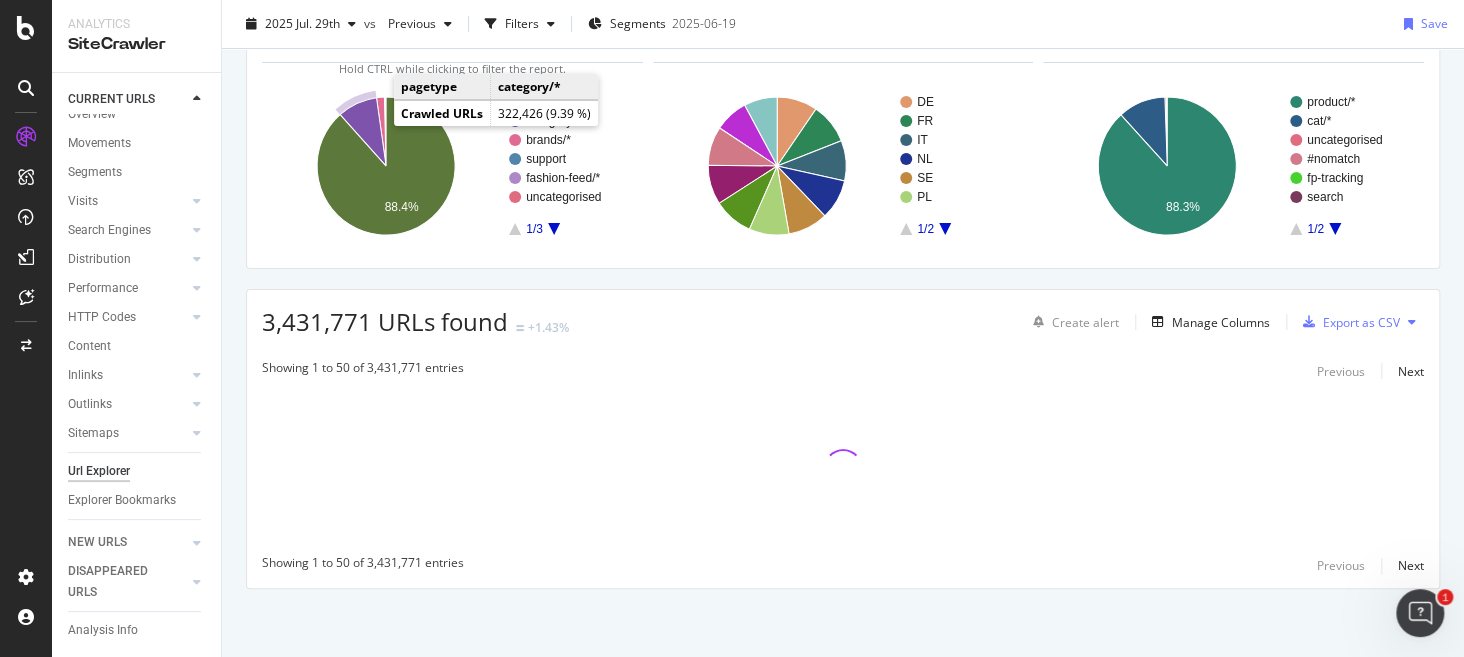 click 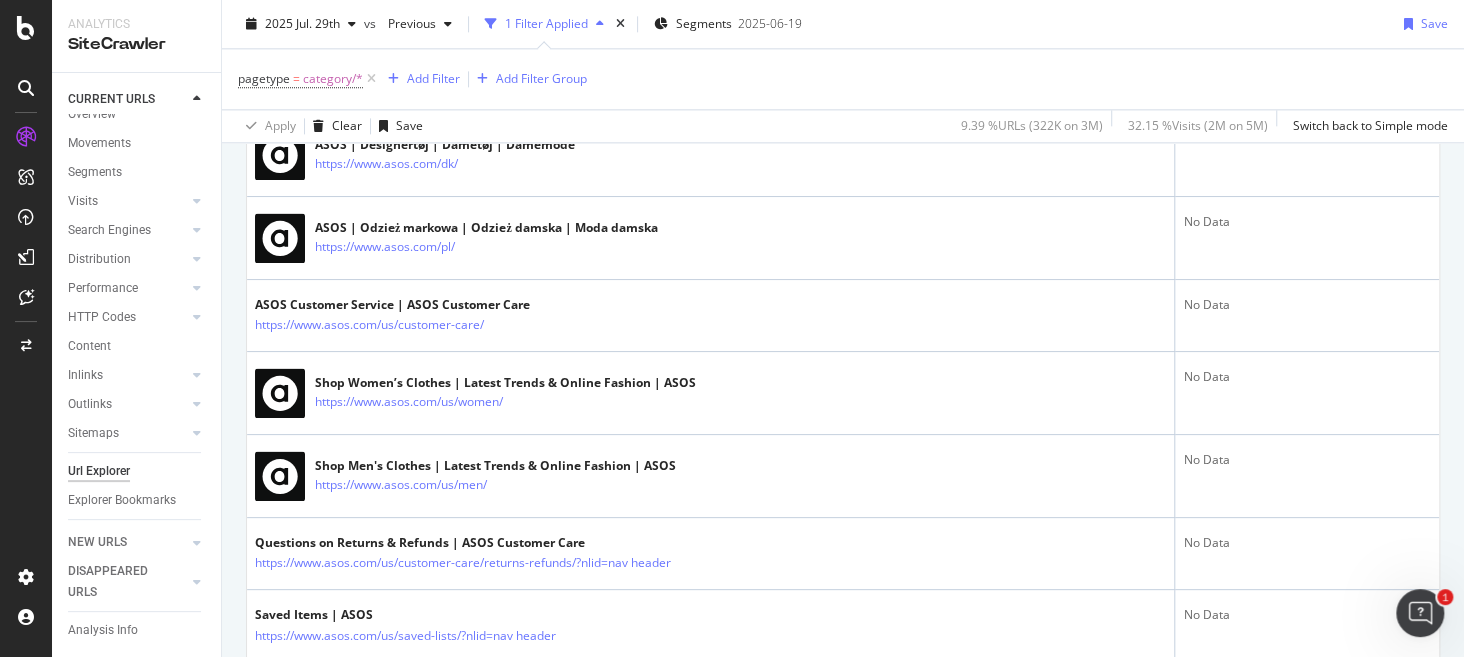 scroll, scrollTop: 1289, scrollLeft: 0, axis: vertical 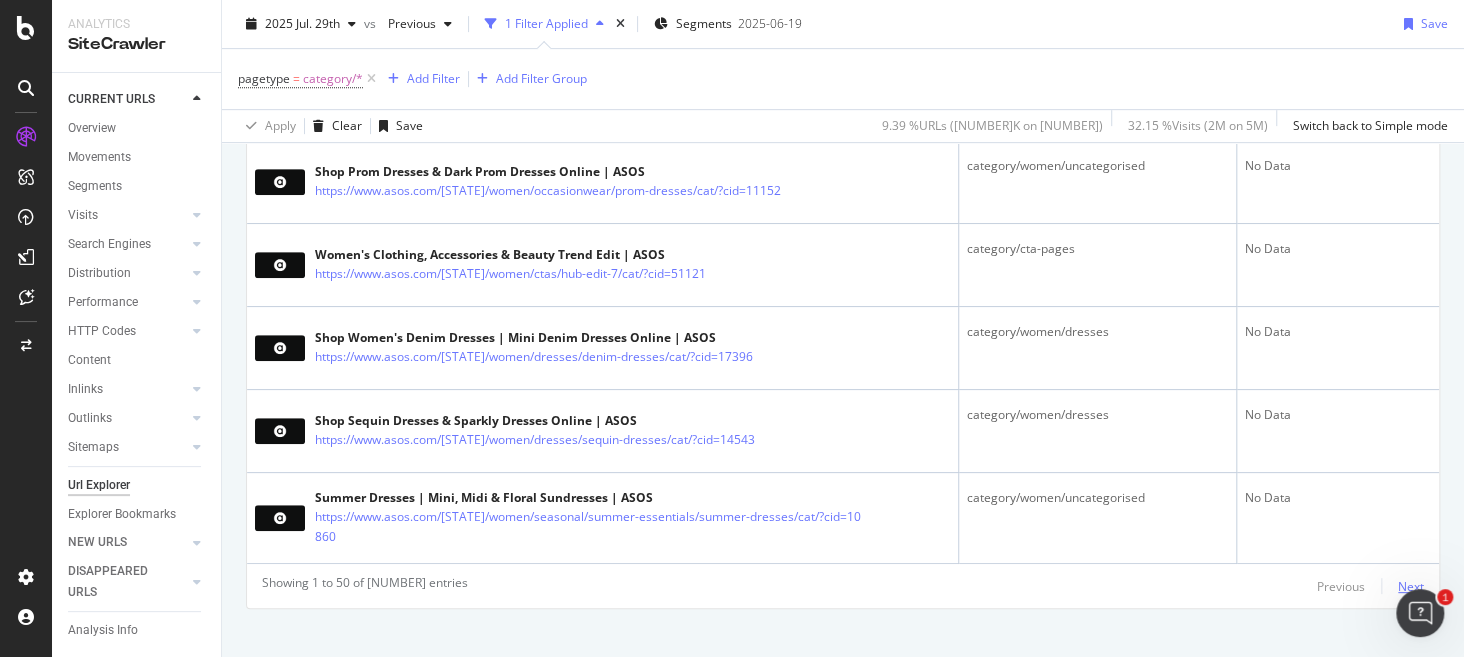 click on "Next" at bounding box center [1411, 586] 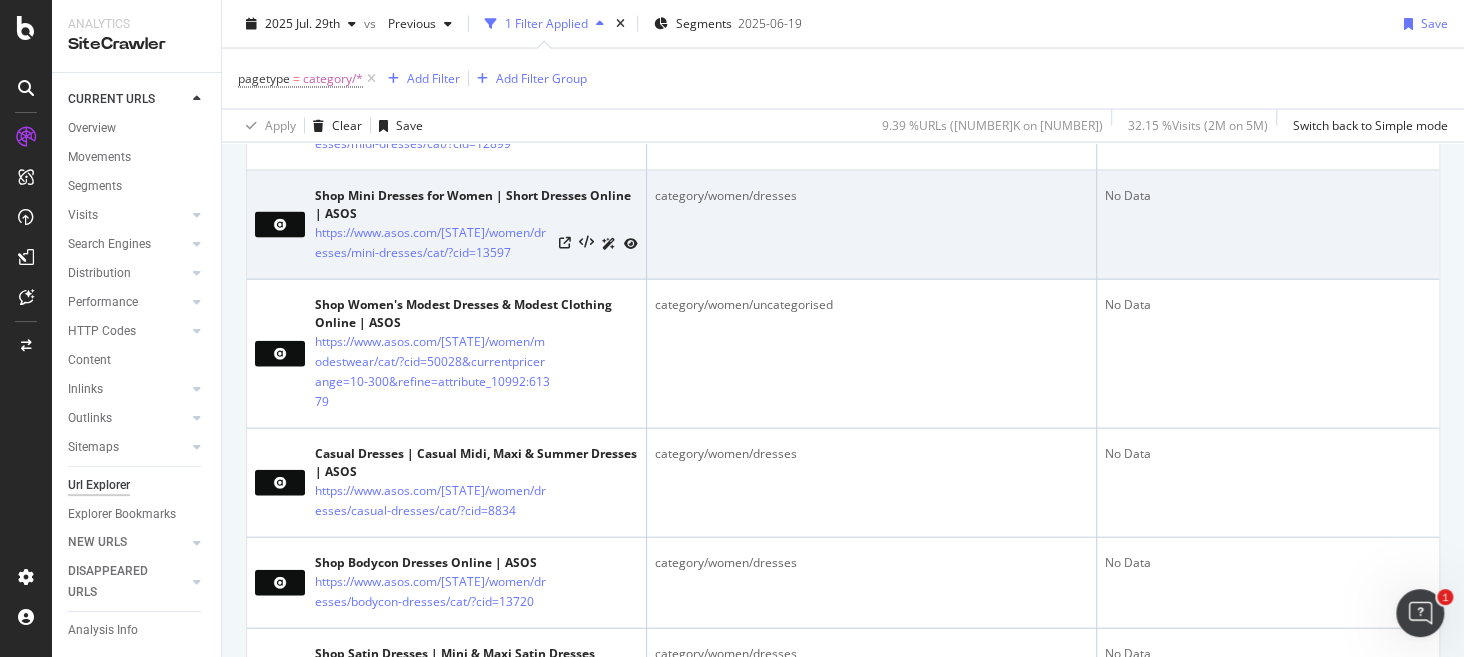 scroll, scrollTop: 2089, scrollLeft: 0, axis: vertical 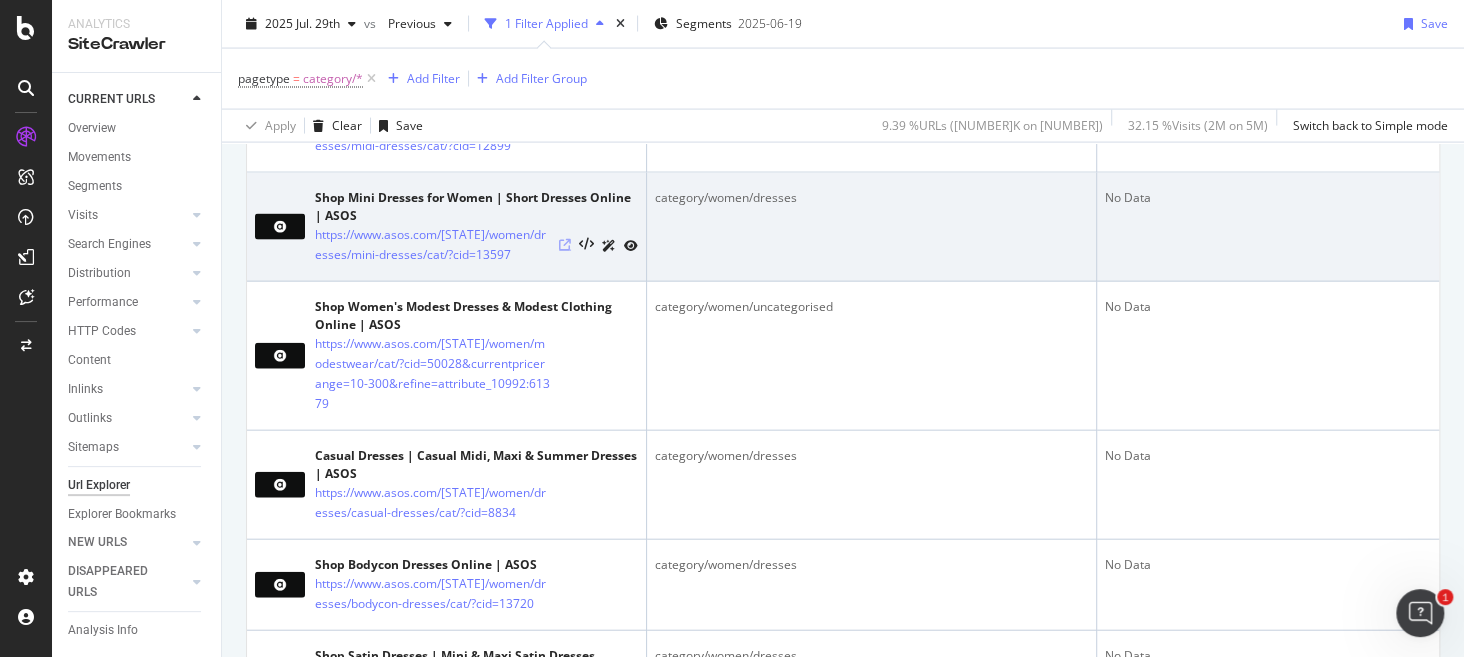 click at bounding box center (565, 245) 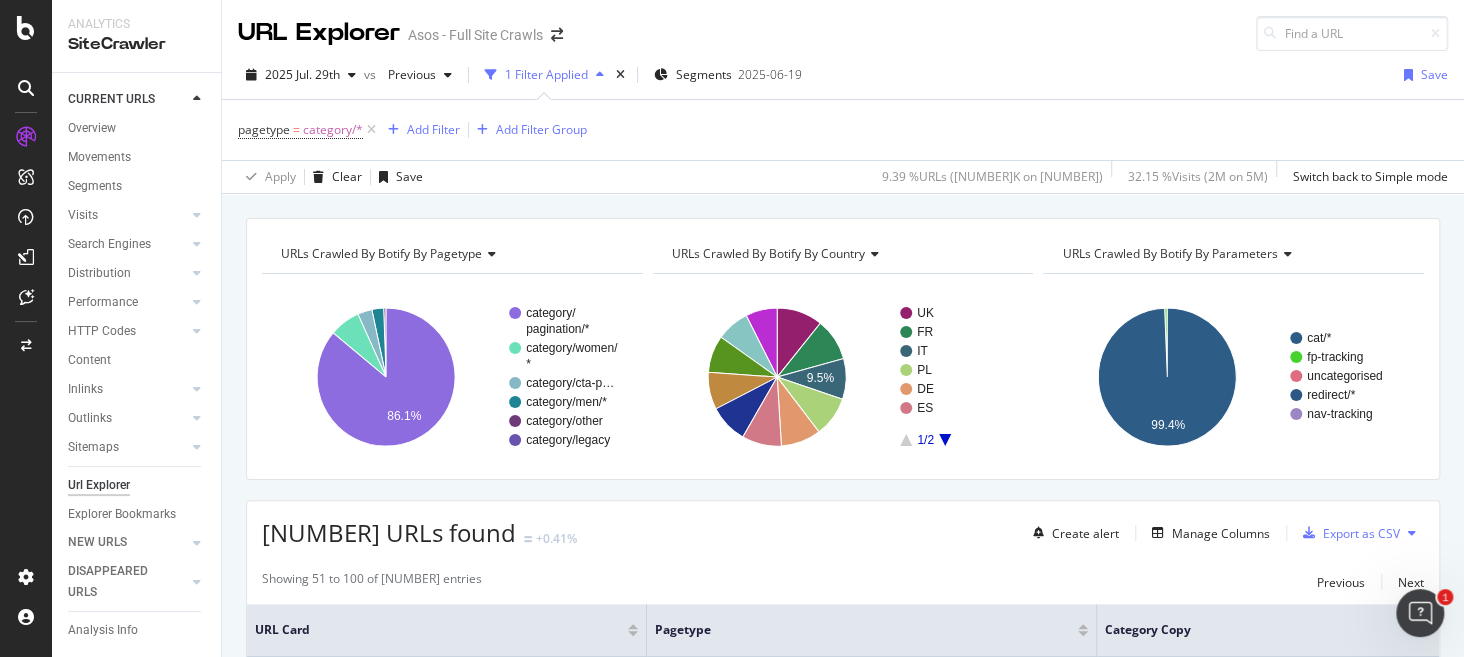 scroll, scrollTop: 133, scrollLeft: 0, axis: vertical 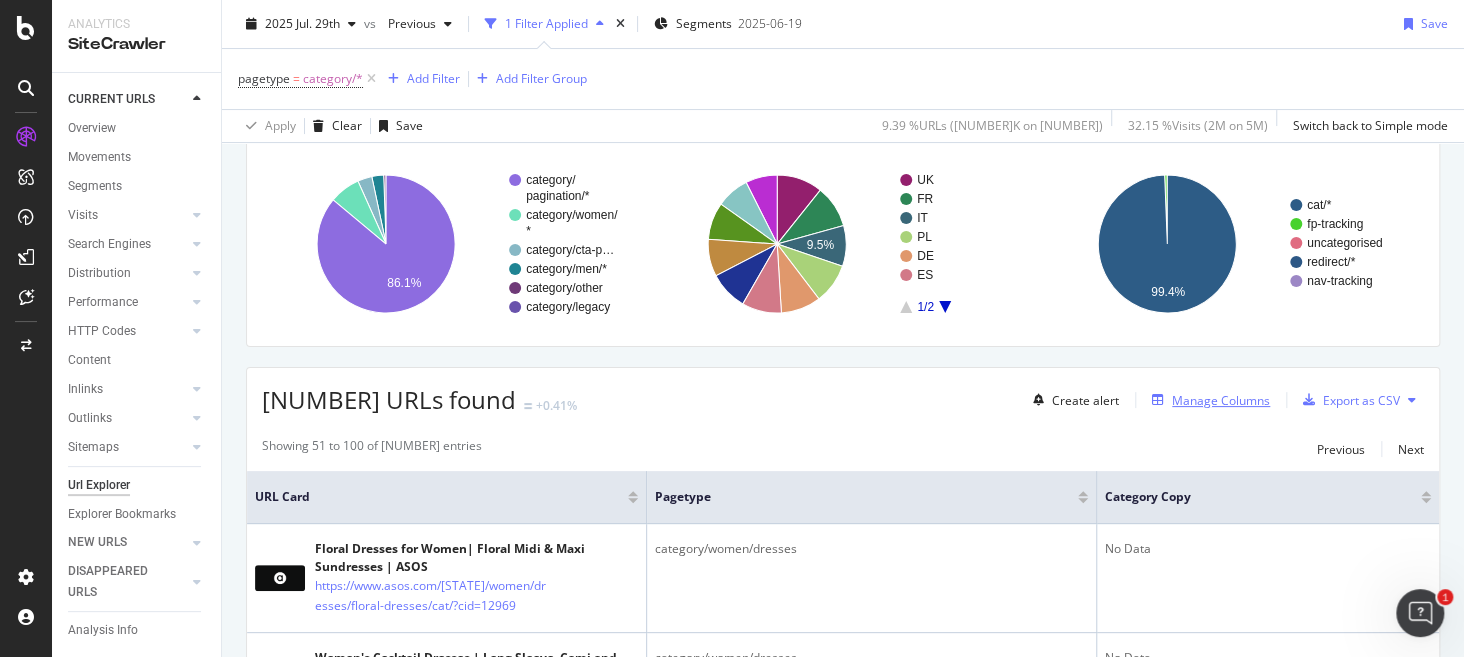 click on "Manage Columns" at bounding box center (1207, 400) 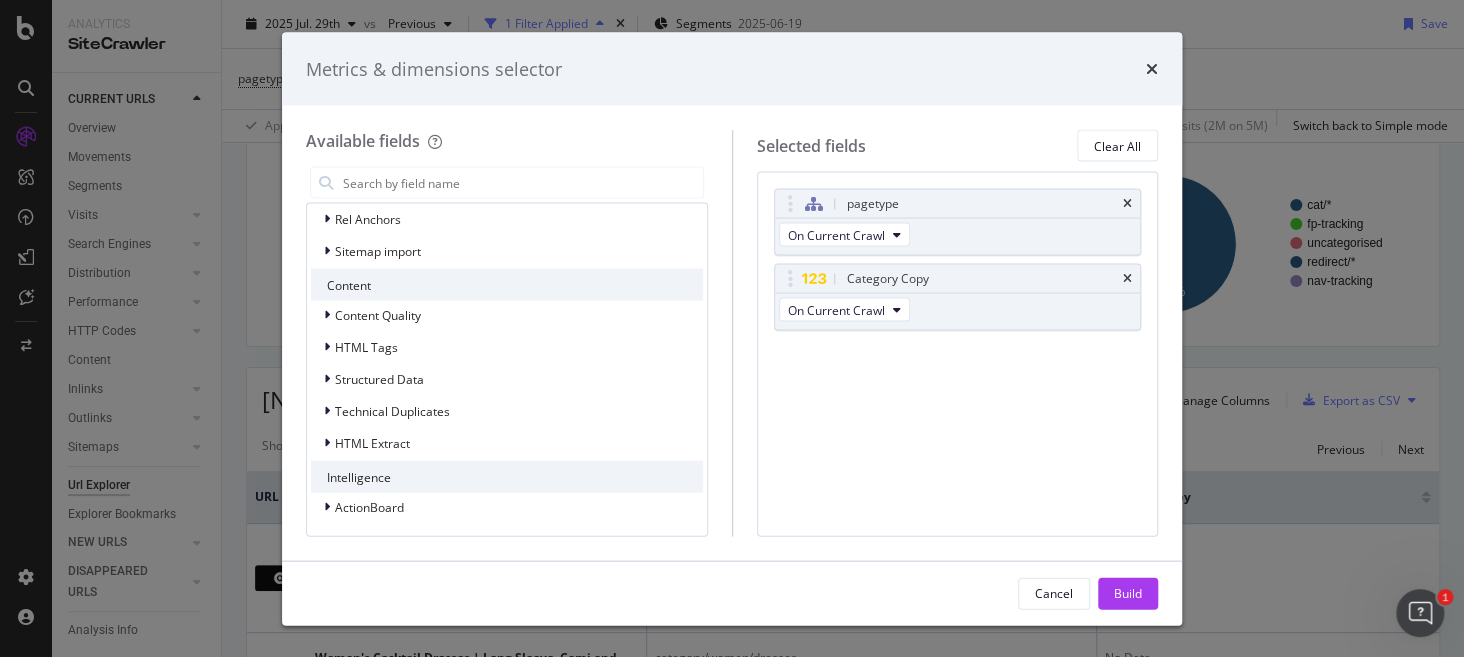 scroll, scrollTop: 604, scrollLeft: 0, axis: vertical 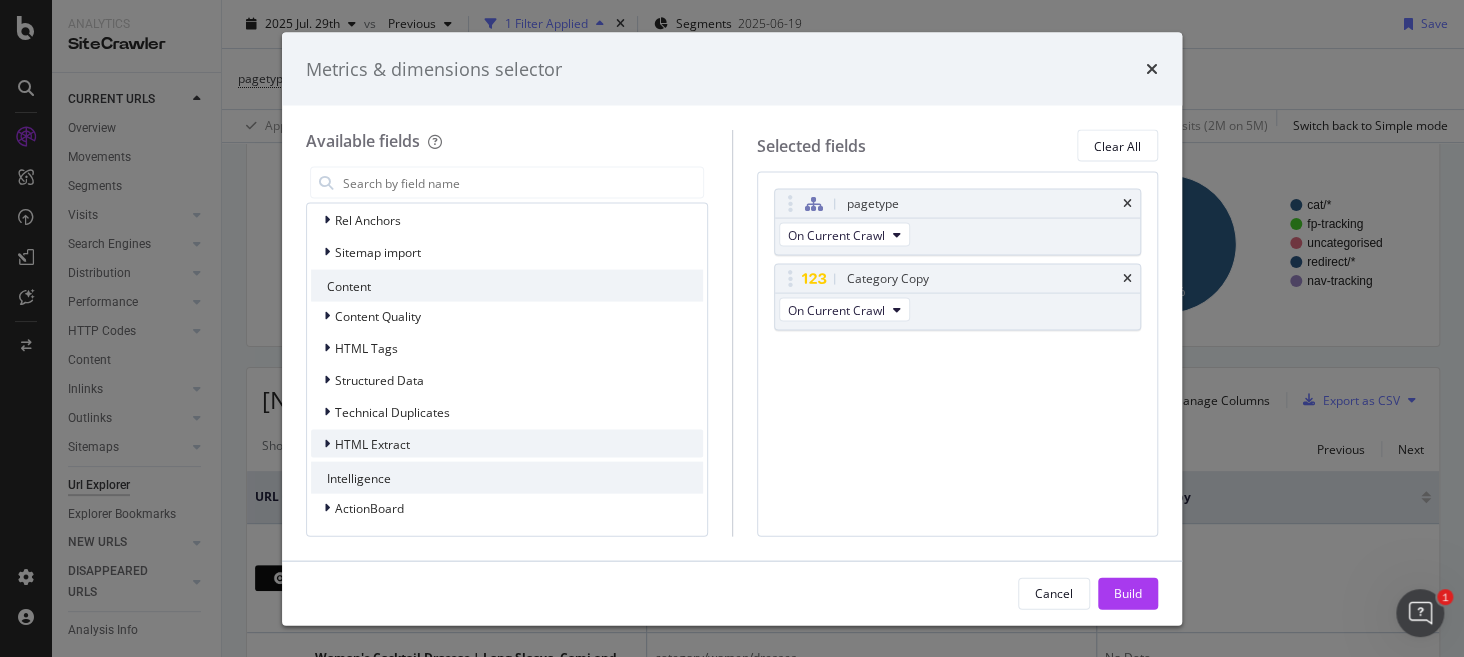 click on "HTML Extract" at bounding box center [507, 444] 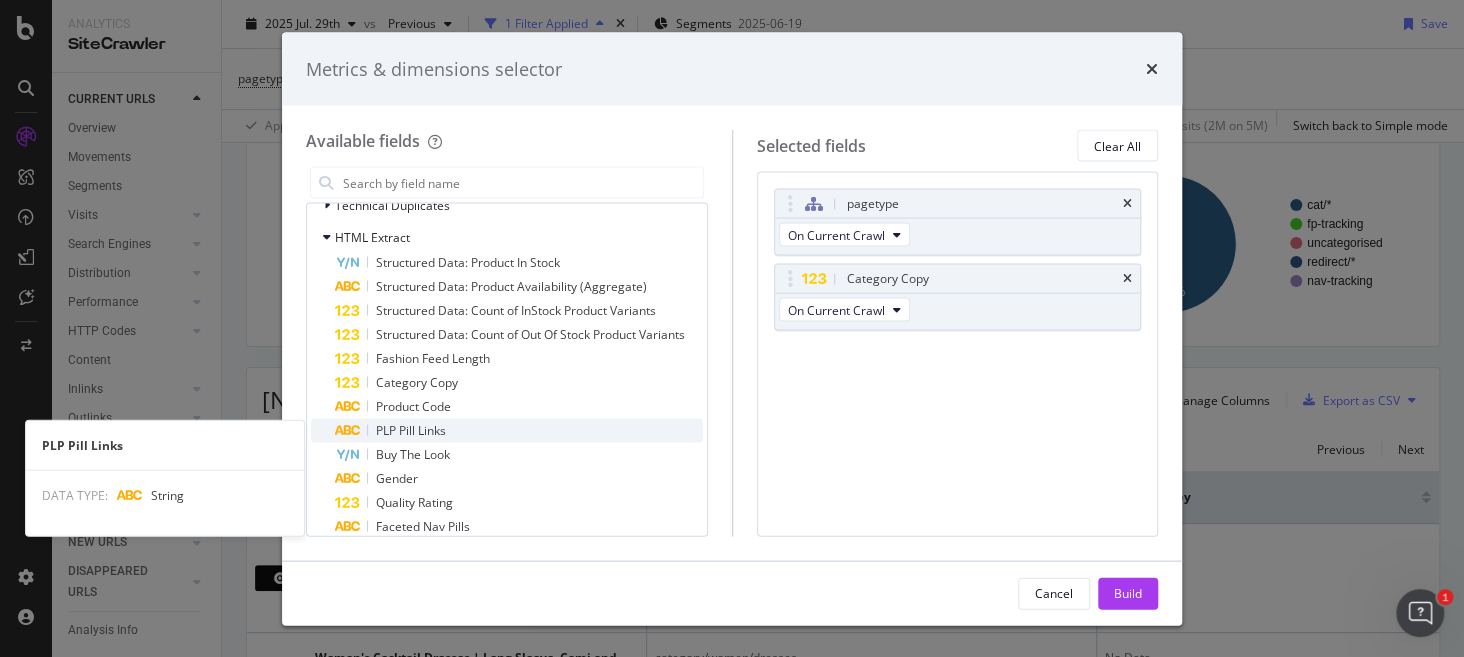 scroll, scrollTop: 810, scrollLeft: 0, axis: vertical 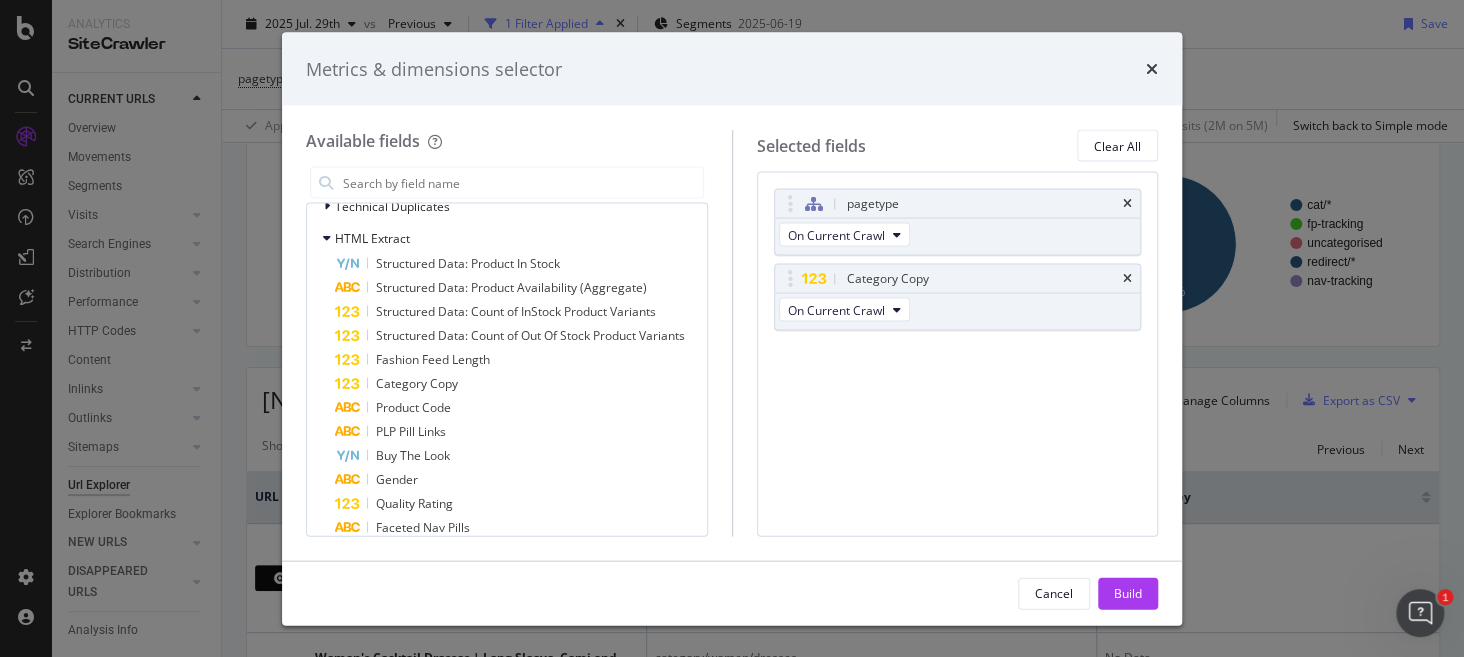 click on "Metrics & dimensions selector Available fields Recently Used Category Copy Revenue Title All fields URLs URL Scheme and Segmentation Rankings Google Search Console Keywords (Aggregated Metrics By URL) Google Search Console Keywords (Aggregated Metrics By URL and Country) Web Vitals - Field Data Visits (Analytics) Conversion Crawlability Main Crawl Fields Crawls and Visits (Logs) JavaScript Crawl Linking Rel Anchors Sitemap import Content Content Quality HTML Tags Structured Data Technical Duplicates HTML Extract Structured Data: Product In Stock Structured Data: Product Availability (Aggregate) Structured Data: Count of InStock Product Variants Structured Data: Count of Out Of Stock Product Variants Fashion Feed Length Category Copy Product Code PLP Pill Links Buy The Look Gender Quality Rating Faceted Nav Pills Product Count - PLPs Topic Header -Style Feed Intelligence ActionBoard Selected fields Clear All pagetype On Current Crawl Category Copy On Current Crawl You can use this field as a  Cancel Build" at bounding box center [732, 328] 